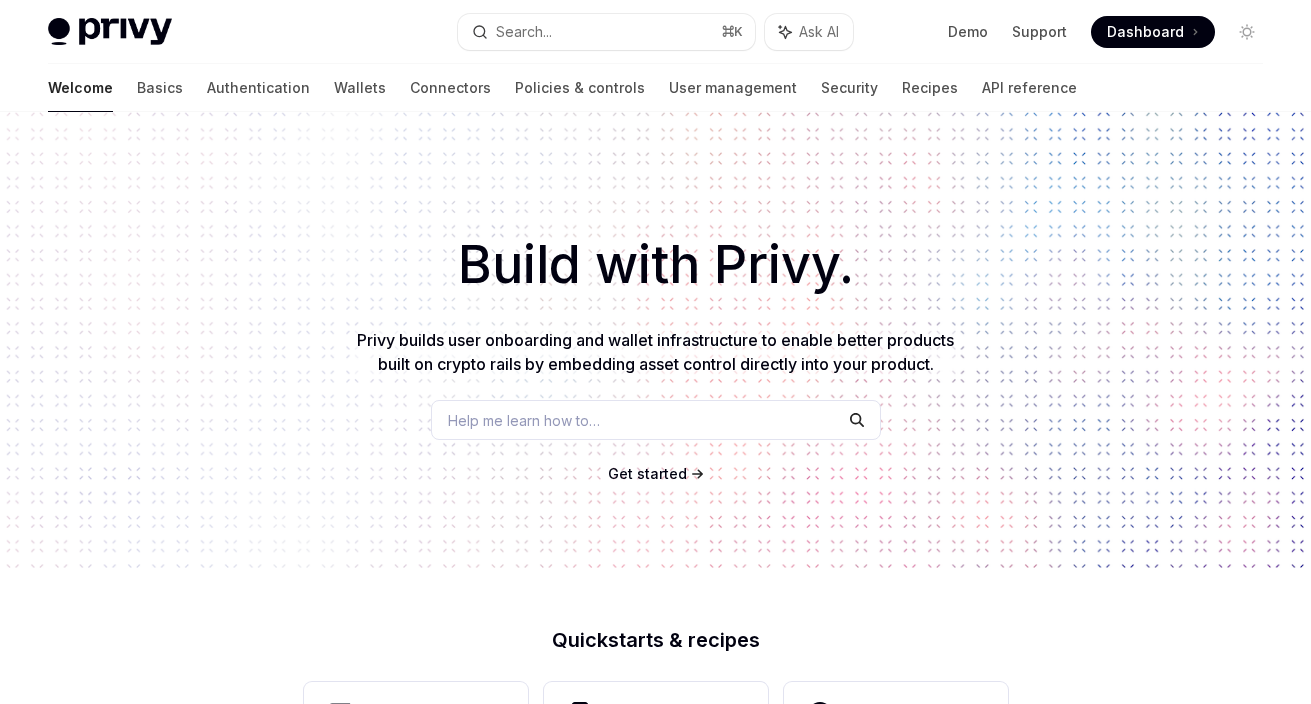 scroll, scrollTop: 0, scrollLeft: 0, axis: both 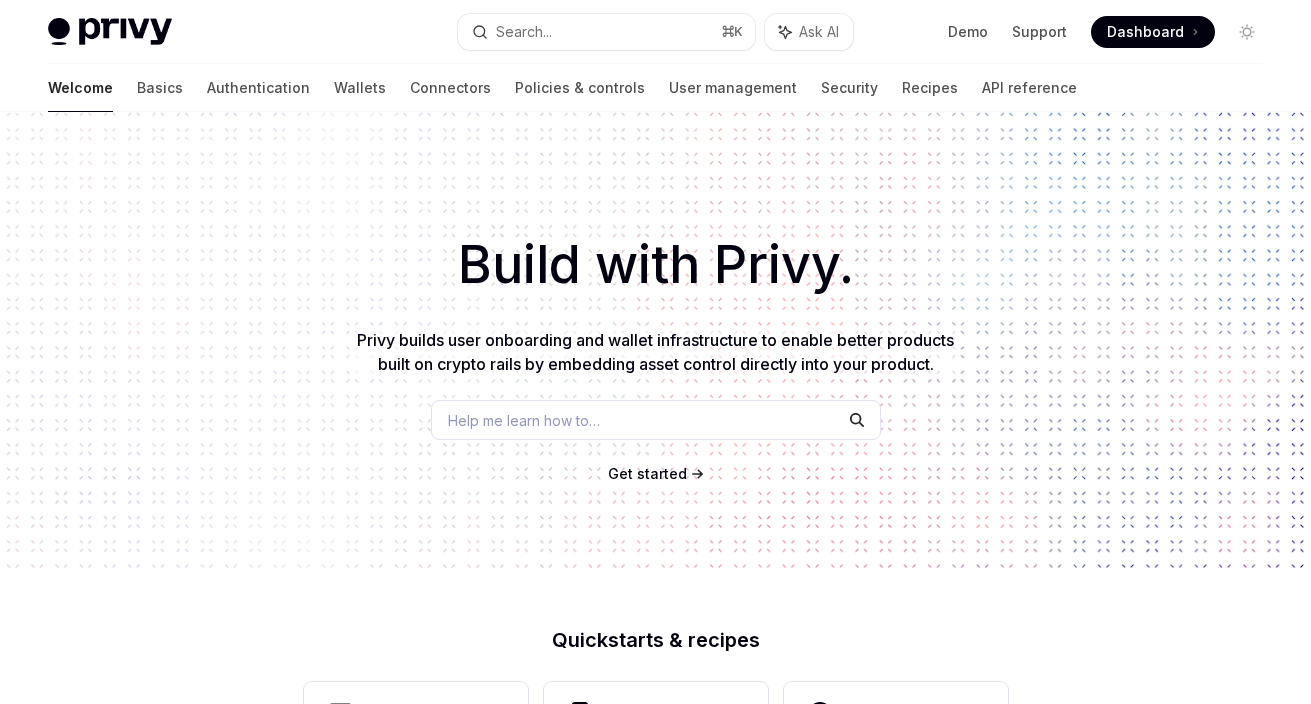 click on "Get started" at bounding box center (647, 473) 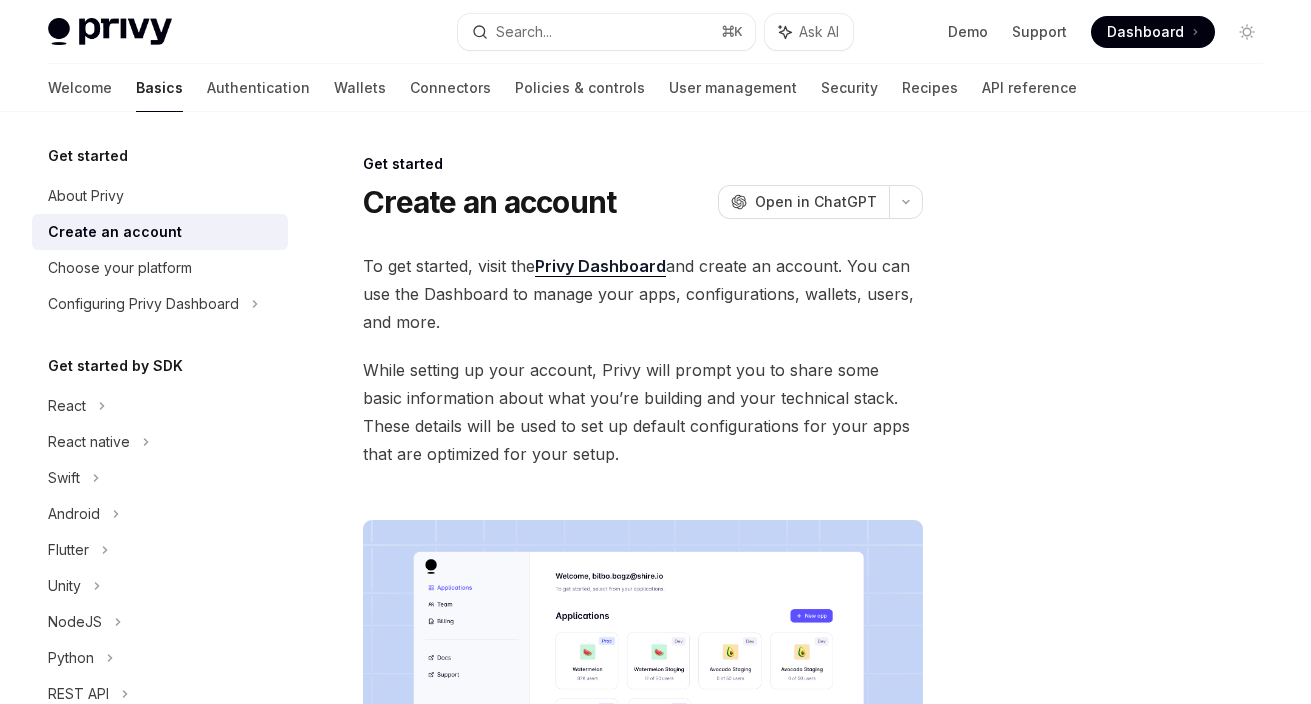 scroll, scrollTop: 82, scrollLeft: 0, axis: vertical 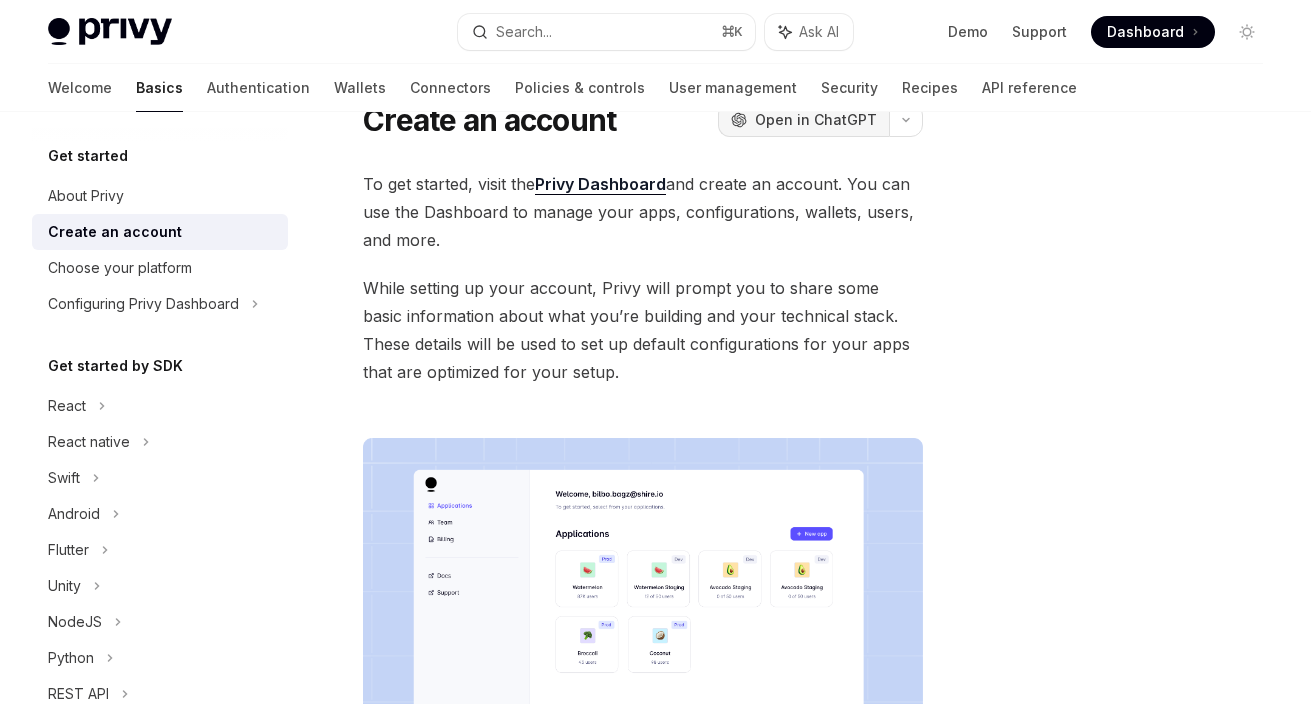 click on "Open in ChatGPT" at bounding box center [816, 120] 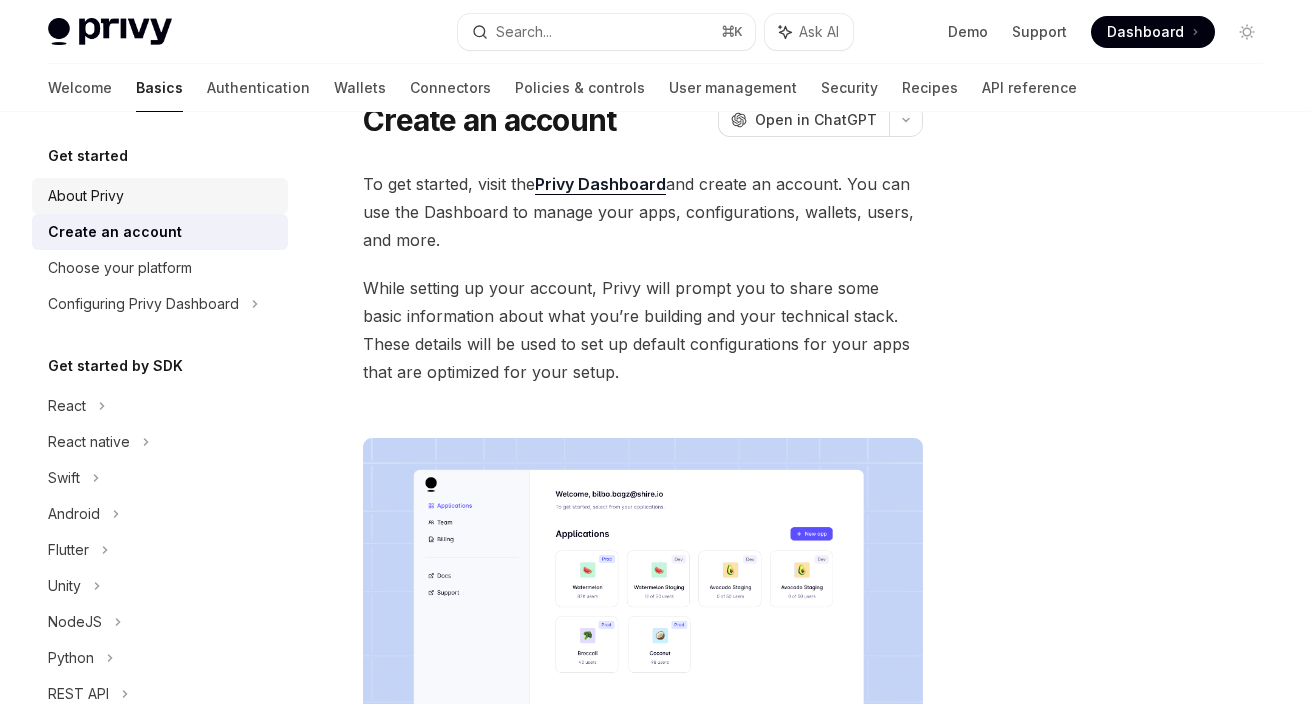 click on "About Privy" at bounding box center [162, 196] 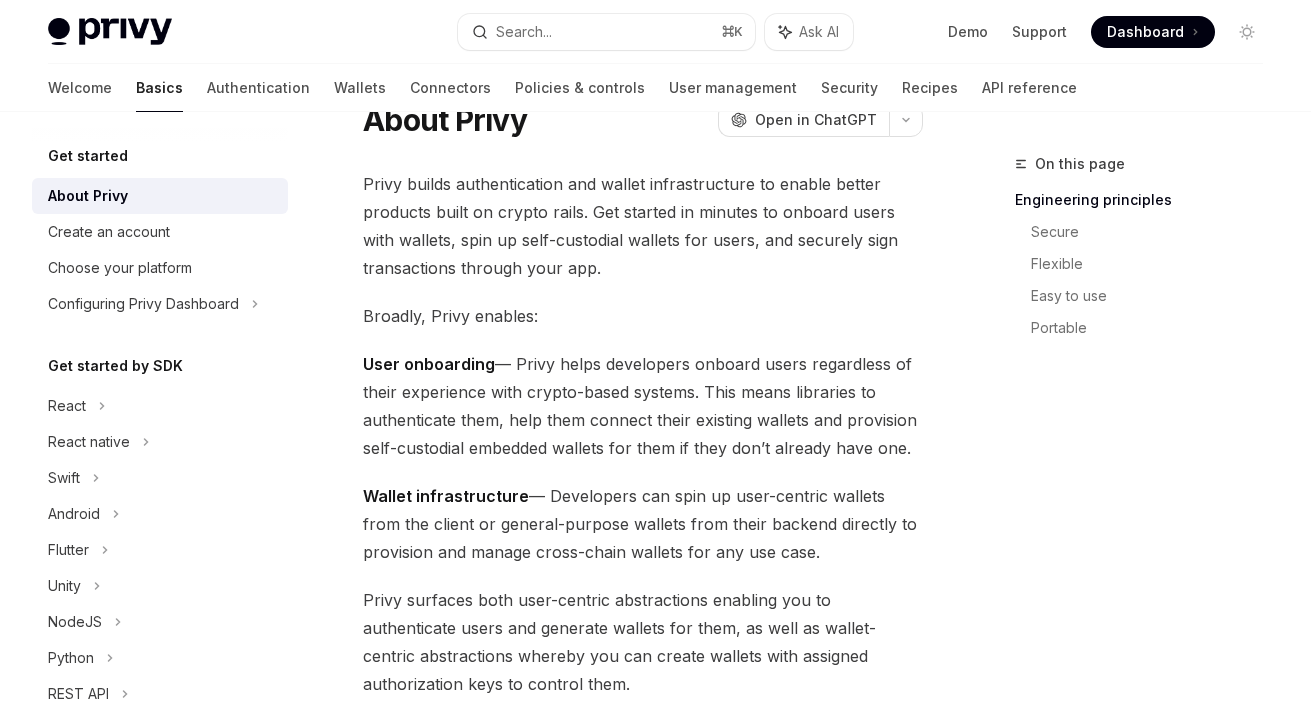click on "Get started" at bounding box center (88, 156) 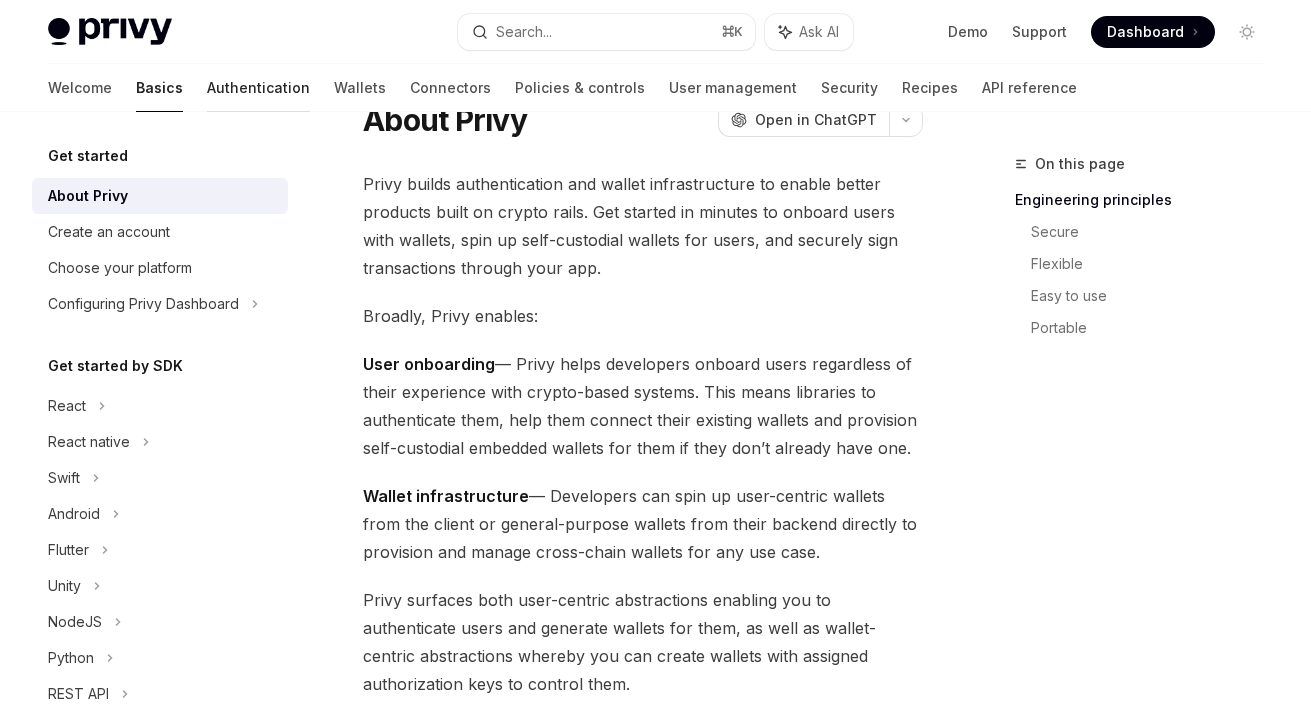 click on "Authentication" at bounding box center (258, 88) 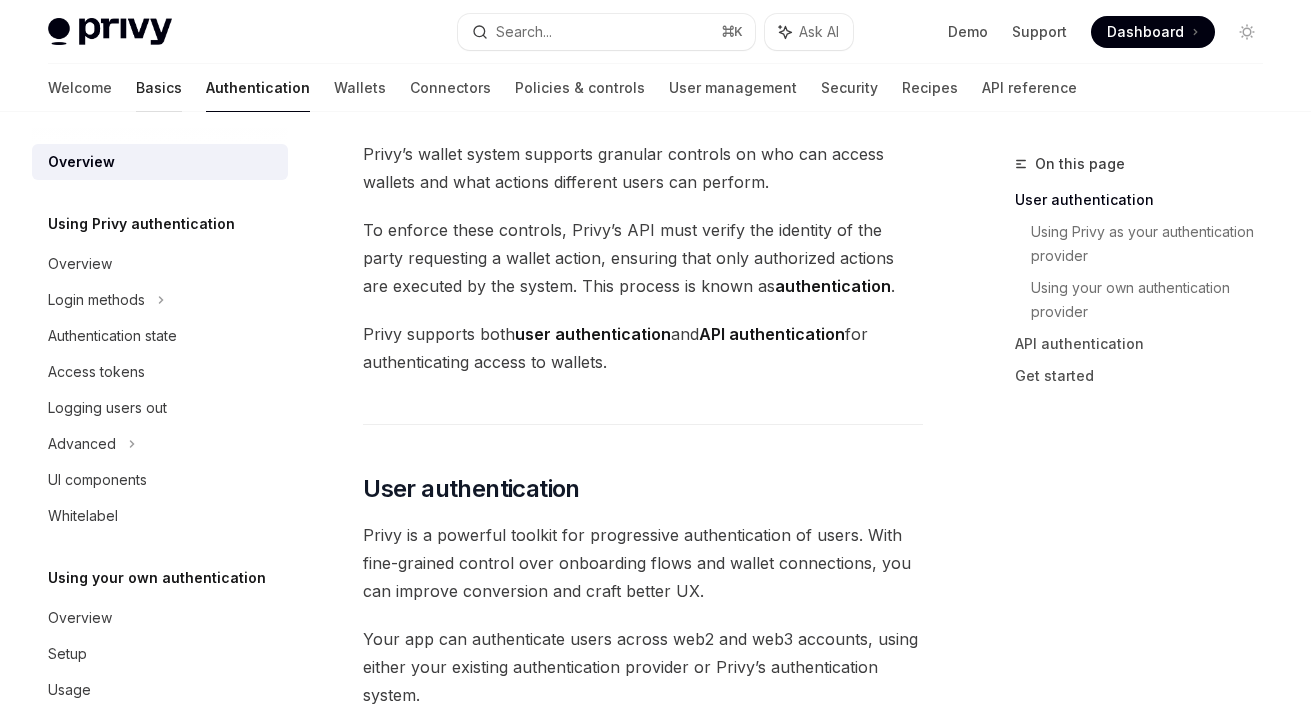 click on "Basics" at bounding box center [159, 88] 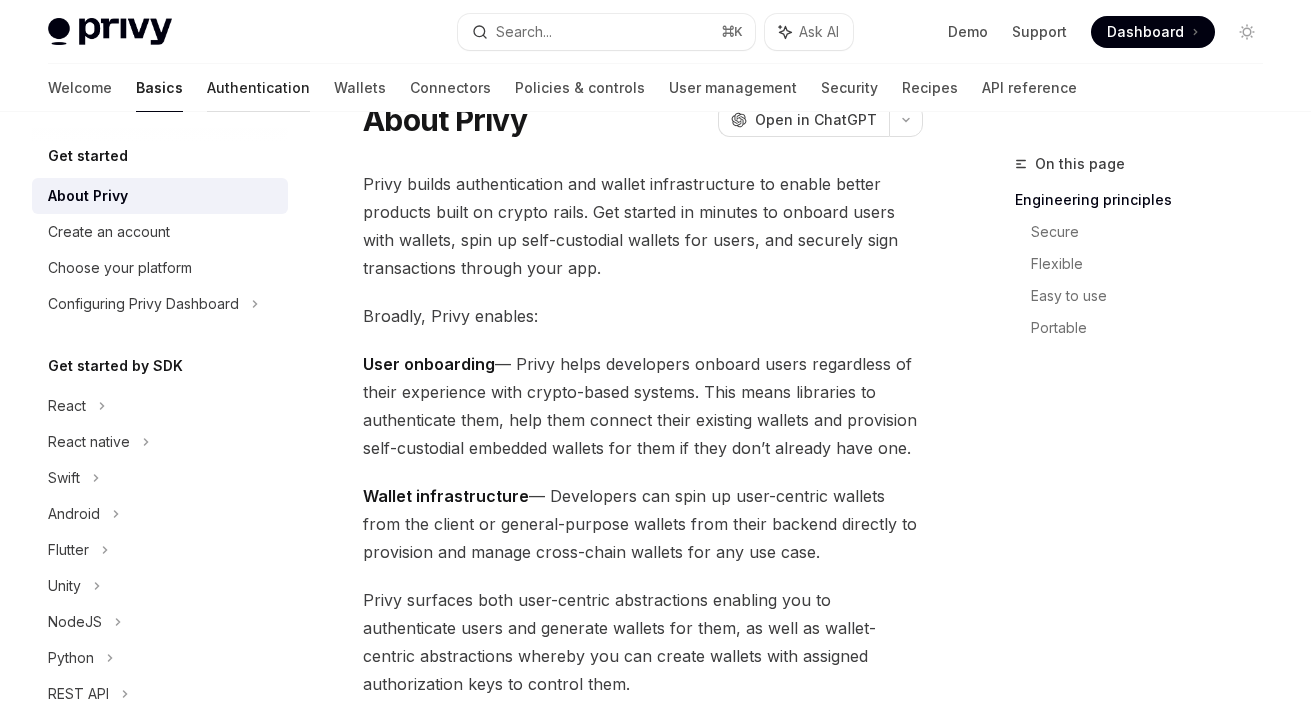 click on "Authentication" at bounding box center (258, 88) 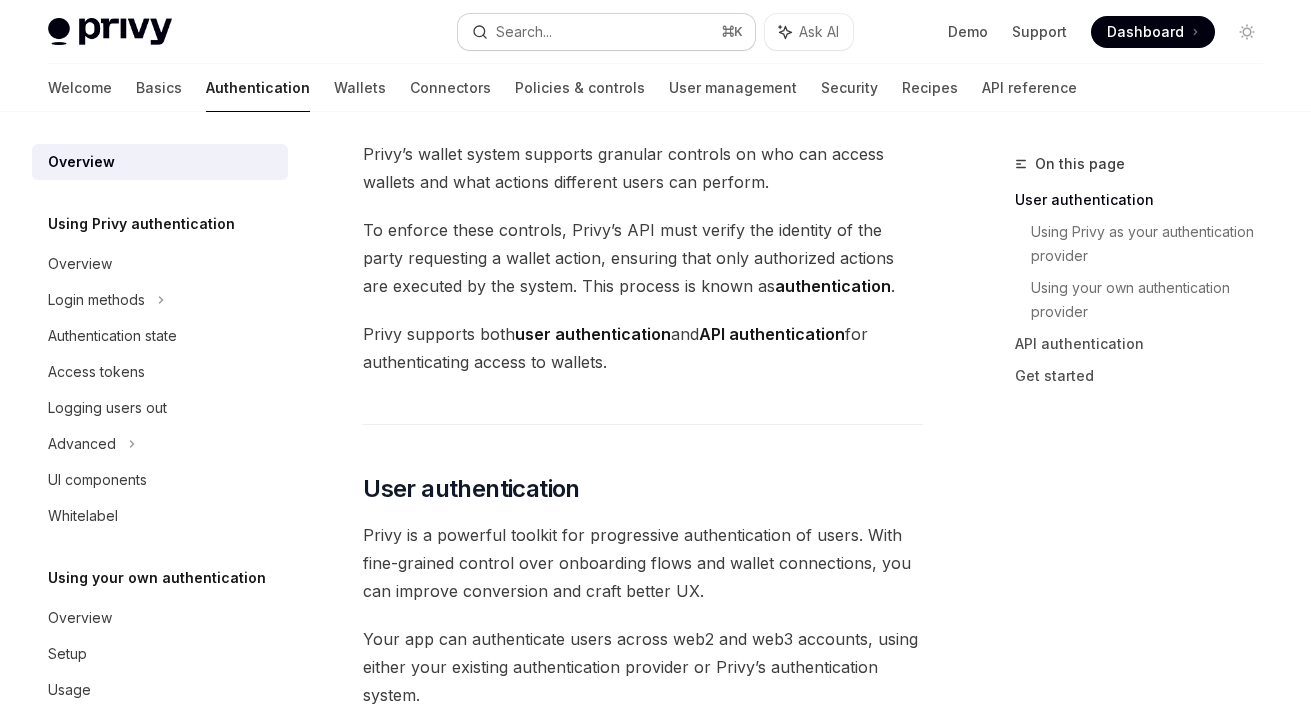 click on "Search... ⌘ K" at bounding box center (606, 32) 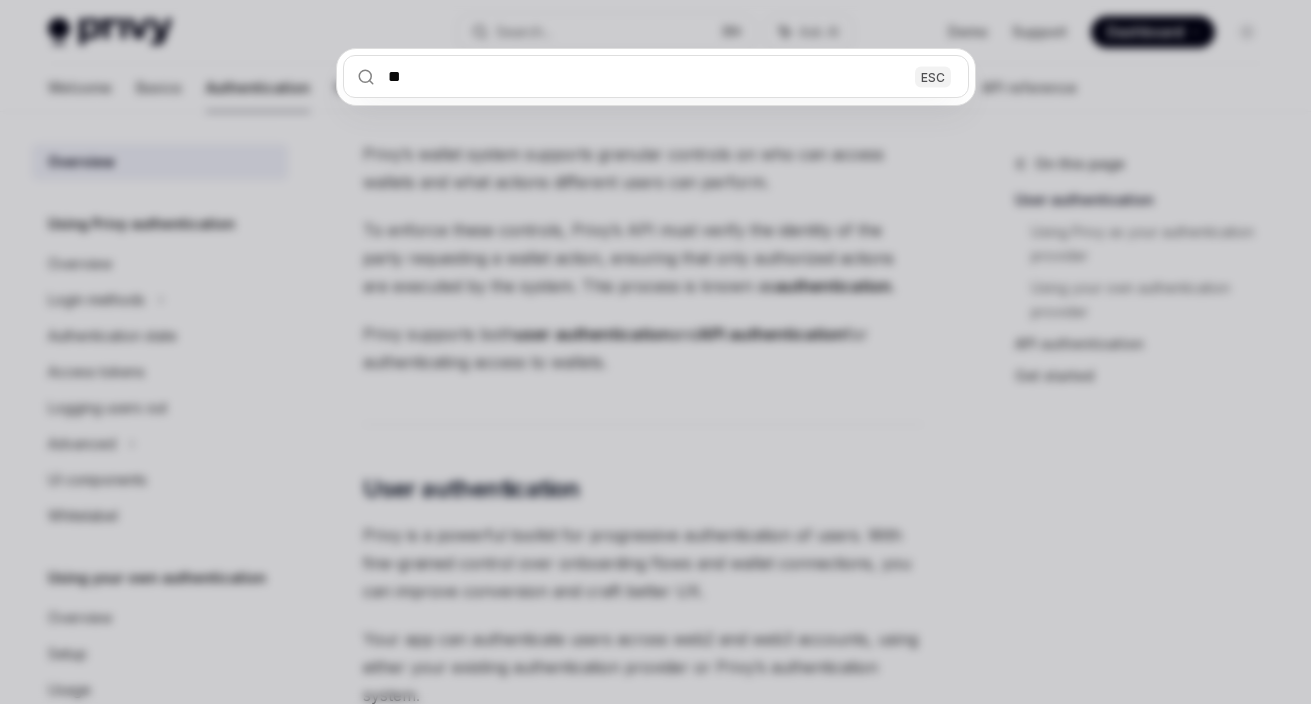 type on "***" 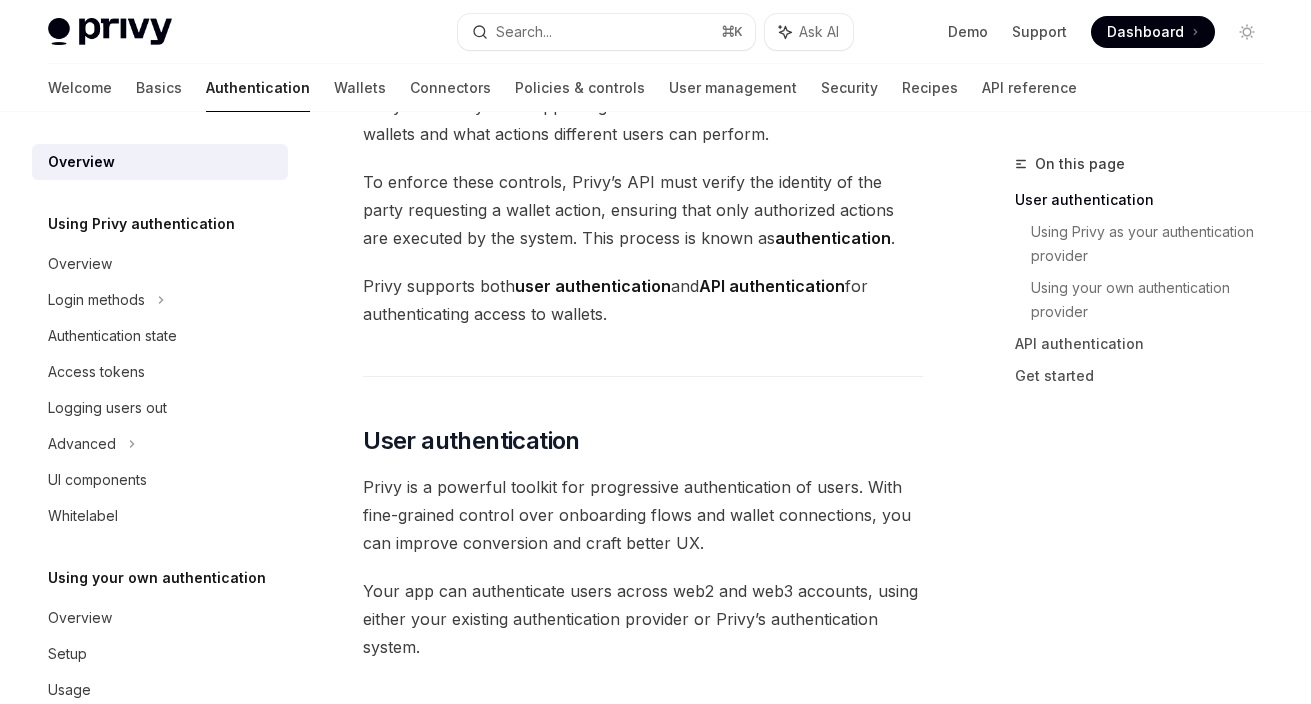 scroll, scrollTop: 139, scrollLeft: 0, axis: vertical 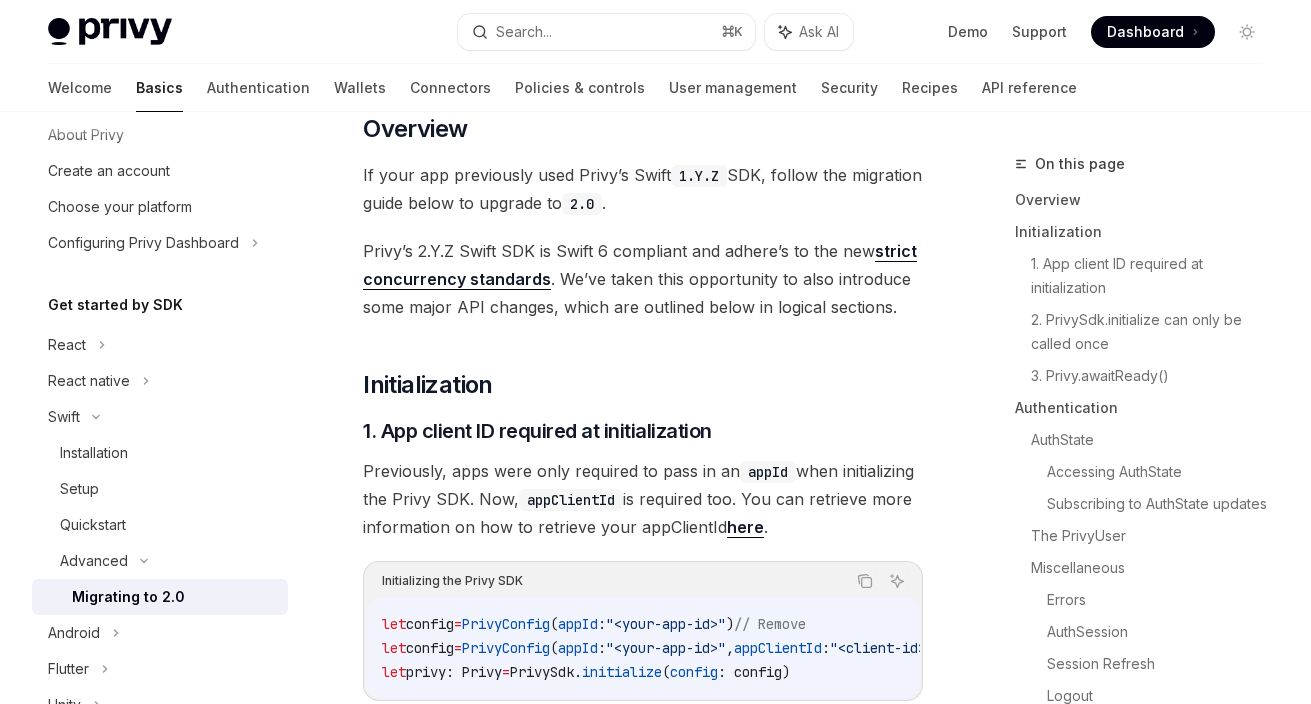type on "*" 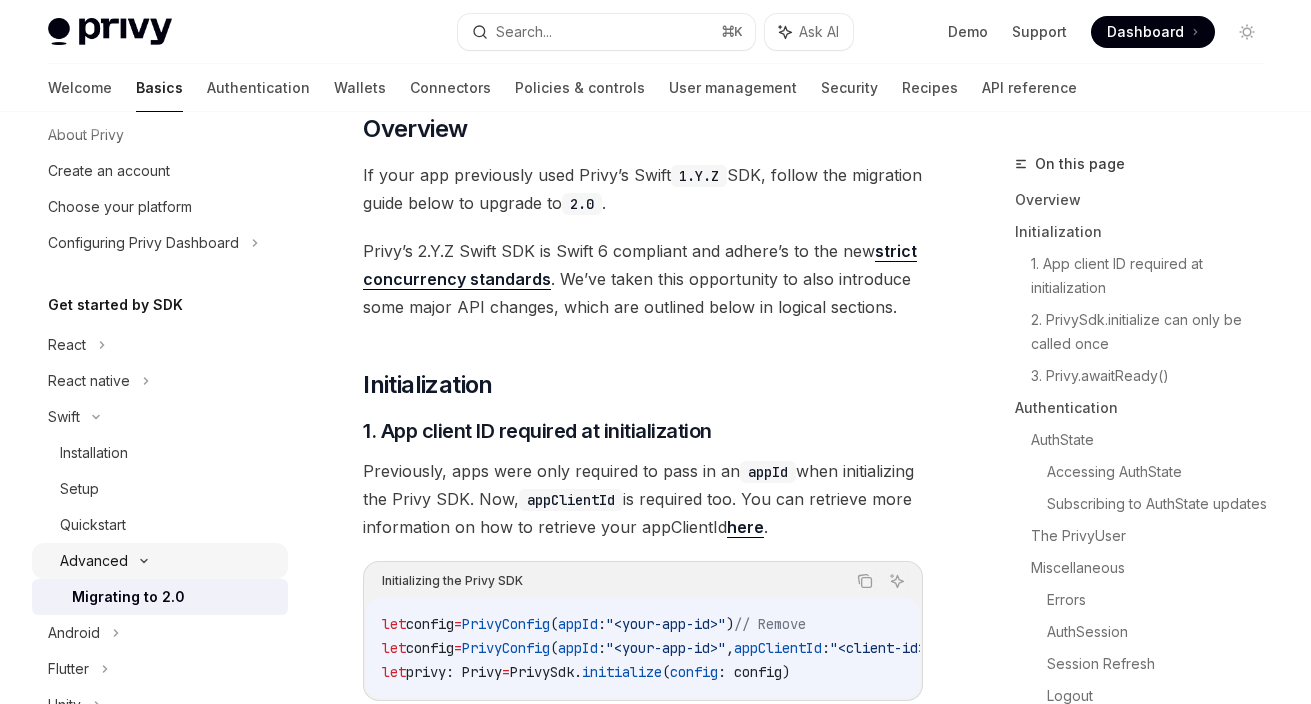 scroll, scrollTop: 112, scrollLeft: 0, axis: vertical 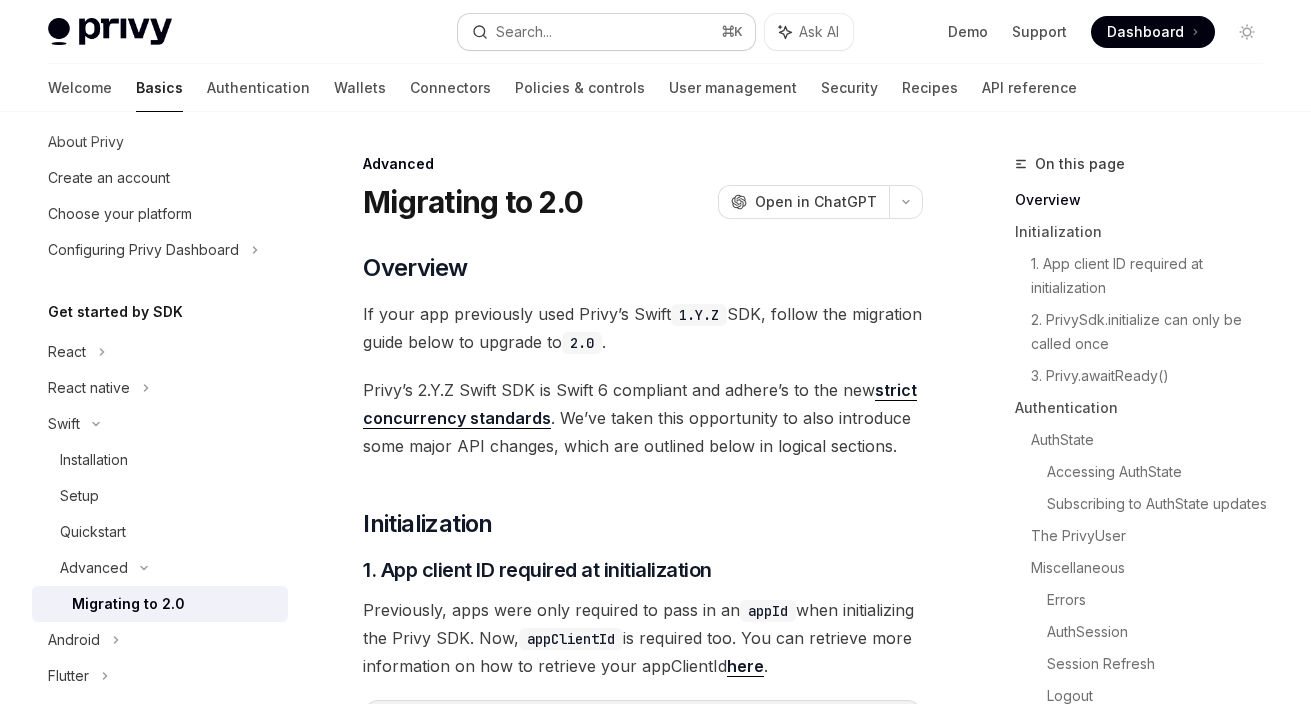 click on "Search... ⌘ K" at bounding box center [606, 32] 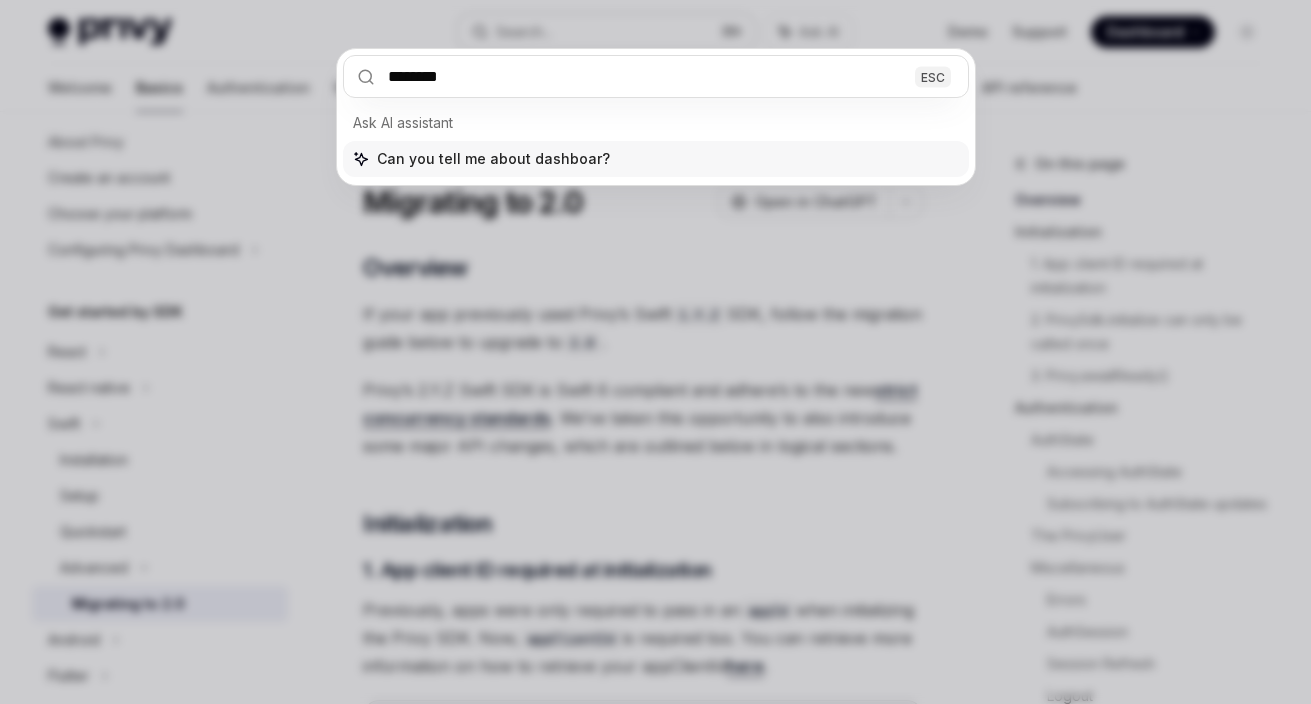 type on "*********" 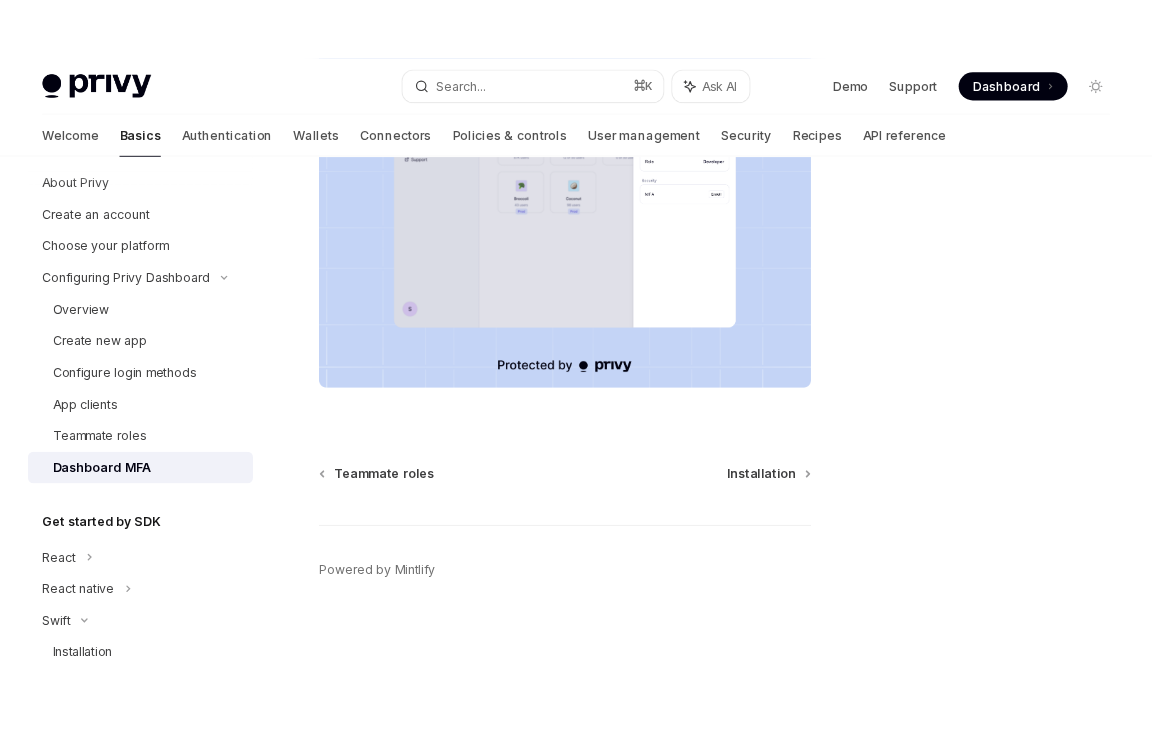 scroll, scrollTop: 0, scrollLeft: 0, axis: both 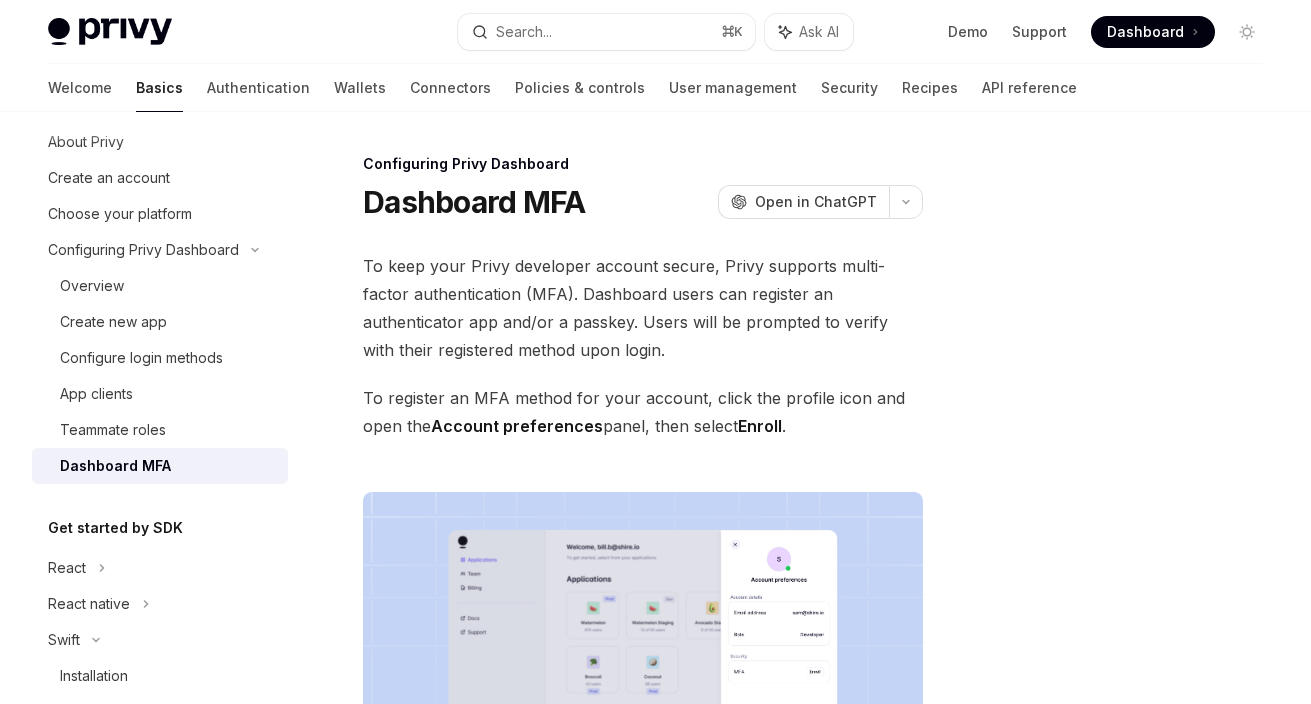 type on "*" 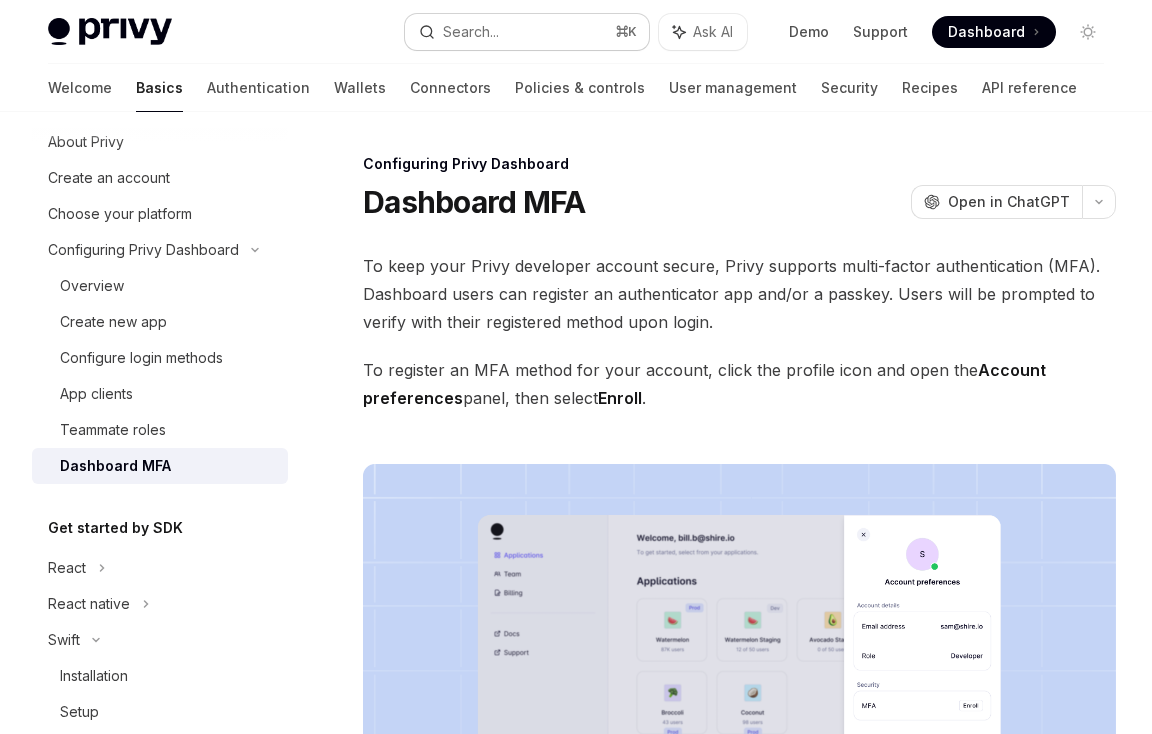 click on "Search... ⌘ K" at bounding box center [526, 32] 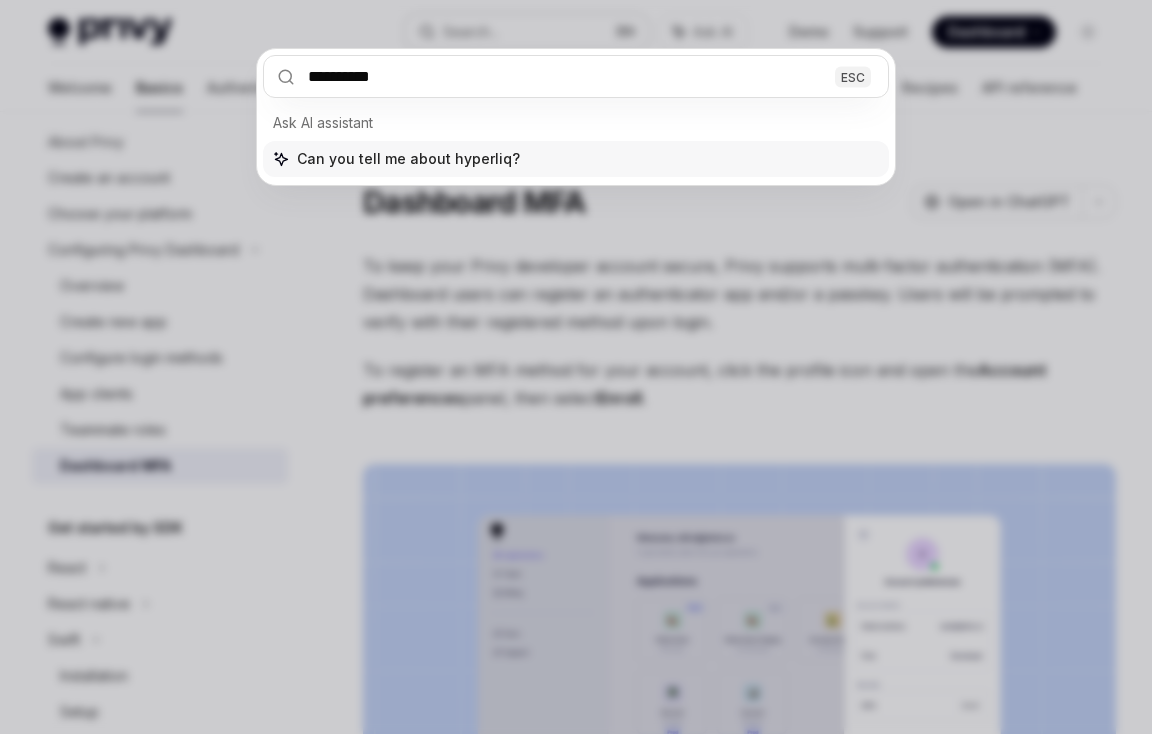 type on "**********" 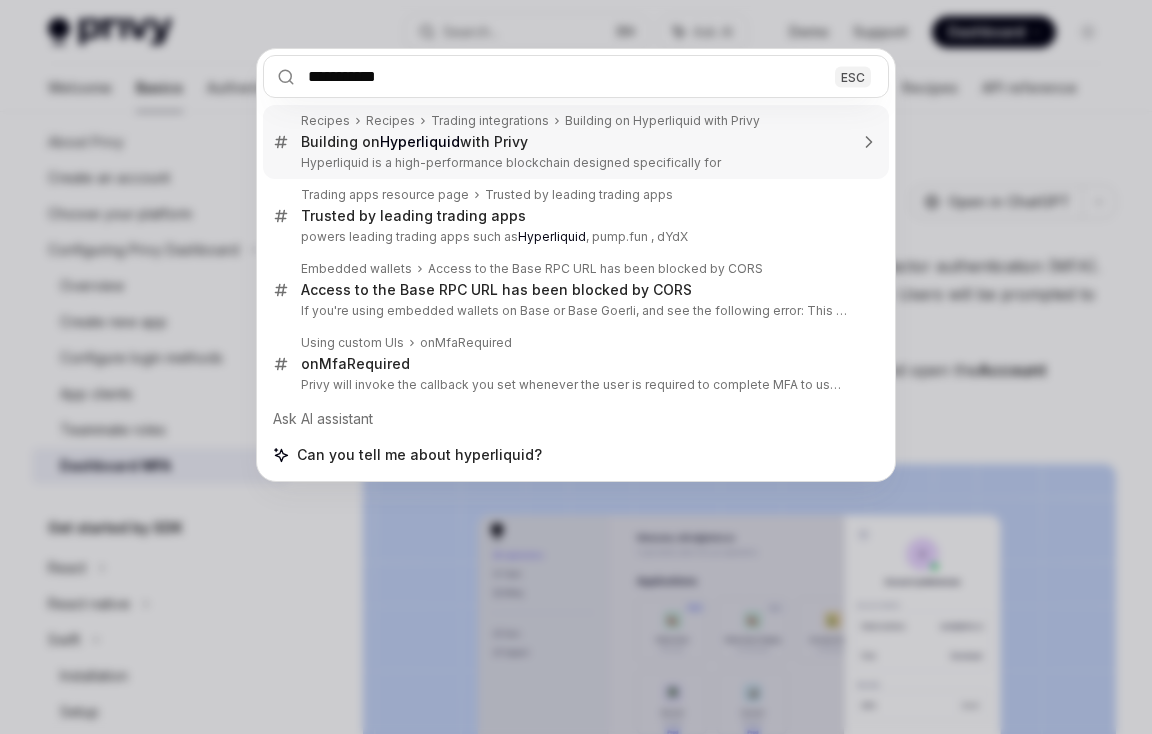 type 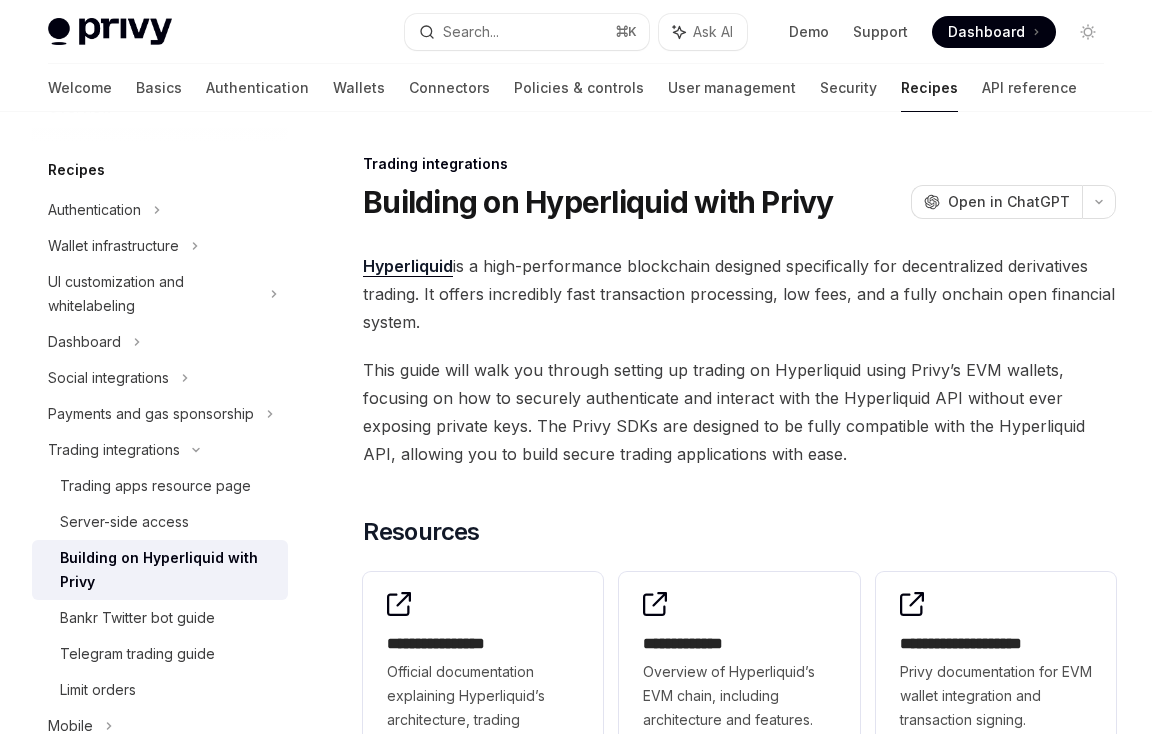 type on "*" 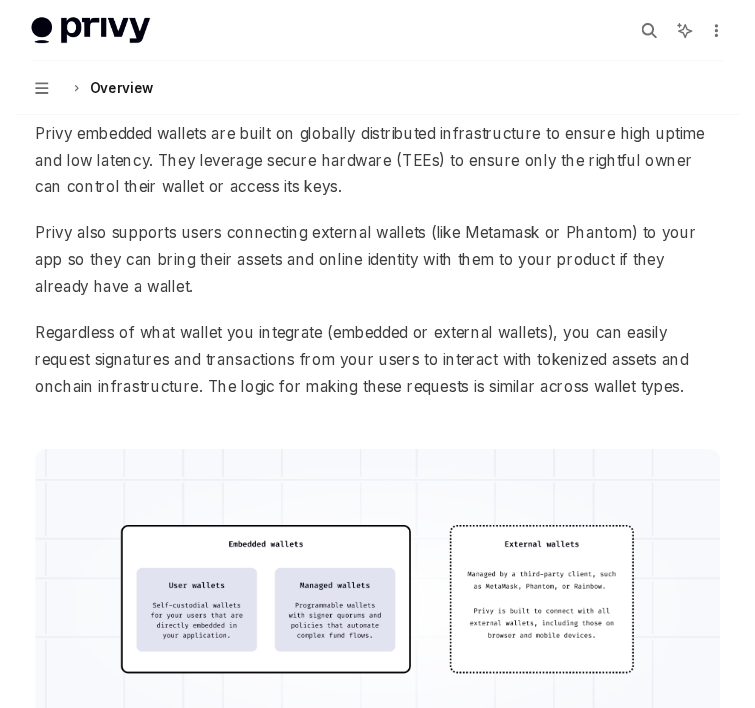 scroll, scrollTop: 321, scrollLeft: 0, axis: vertical 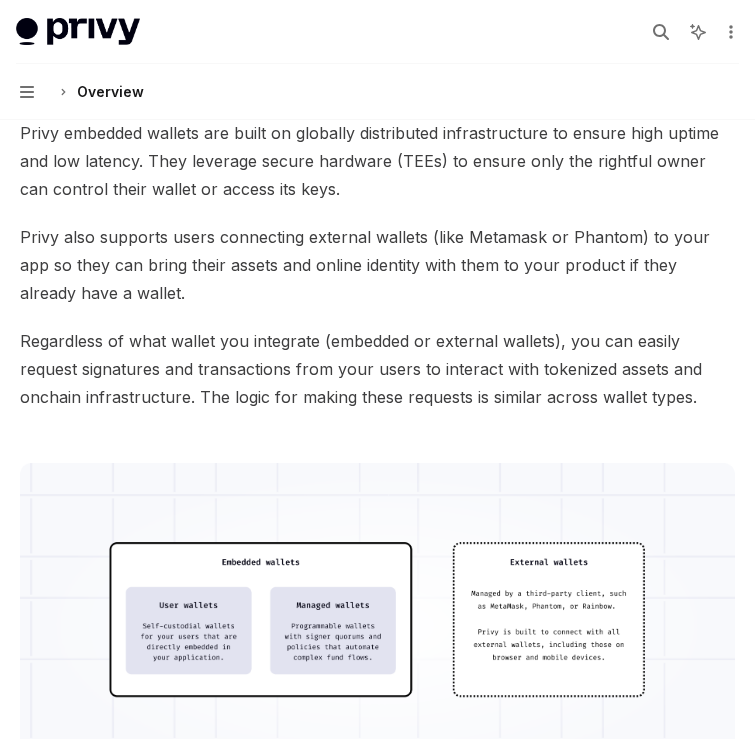 type on "*" 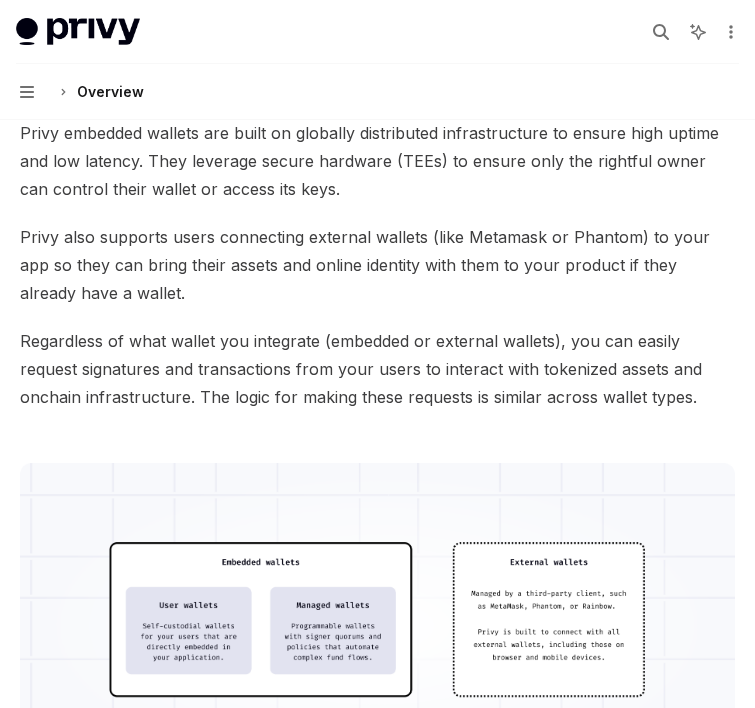 scroll, scrollTop: 2482, scrollLeft: 0, axis: vertical 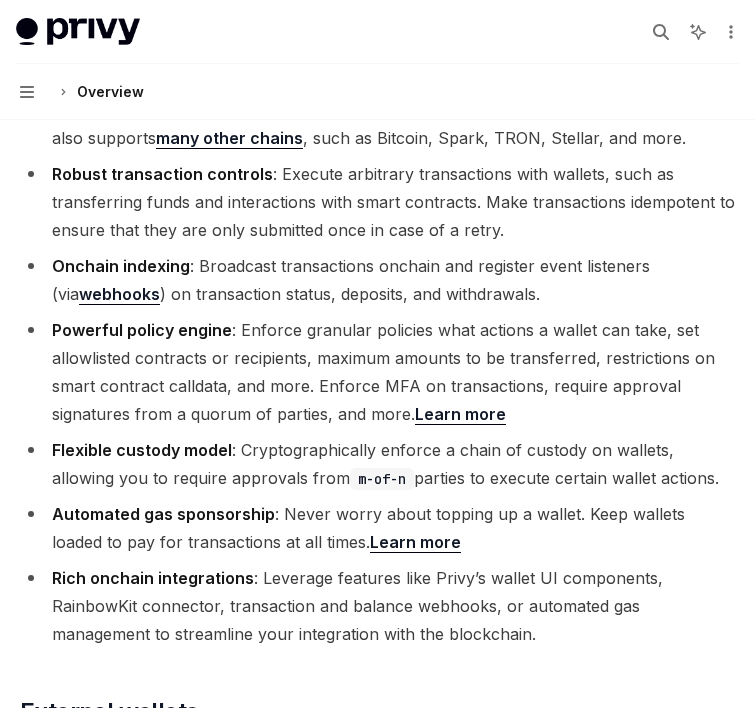 click on "Powerful policy engine : Enforce granular policies what actions a wallet can take, set allowlisted contracts or recipients, maximum amounts to be transferred, restrictions on smart contract calldata, and more. Enforce MFA on transactions, require approval signatures from a quorum of parties, and more.  Learn more" at bounding box center [377, 372] 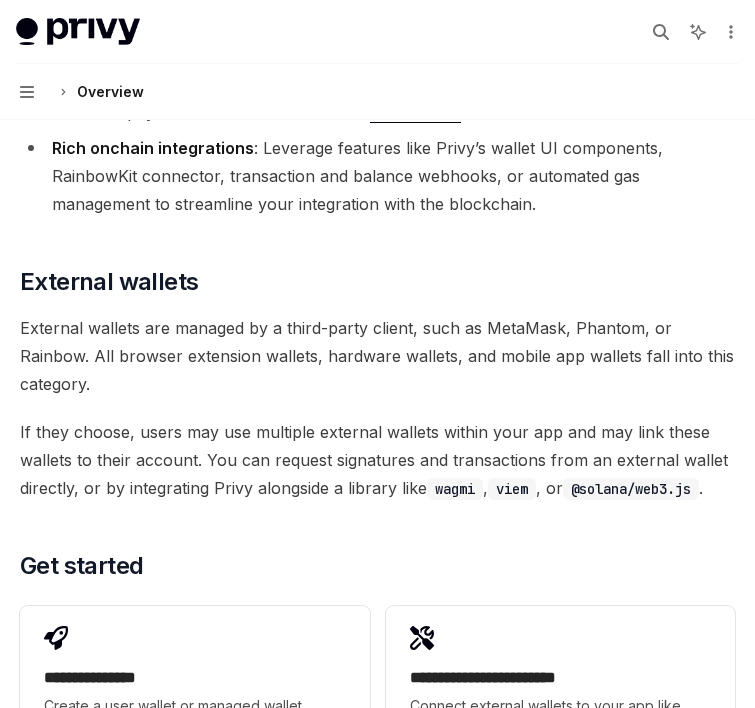 scroll, scrollTop: 2482, scrollLeft: 0, axis: vertical 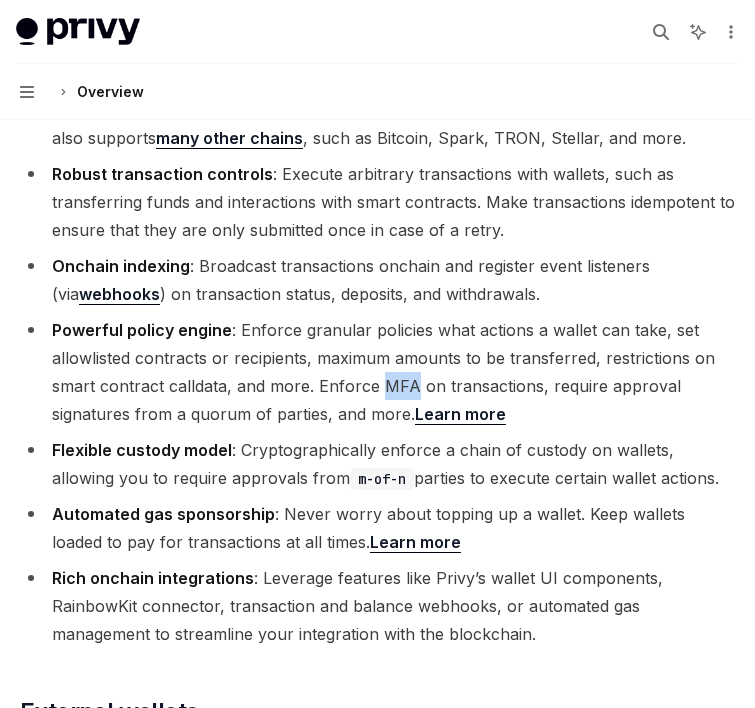 click on "Search..." at bounding box center [661, 32] 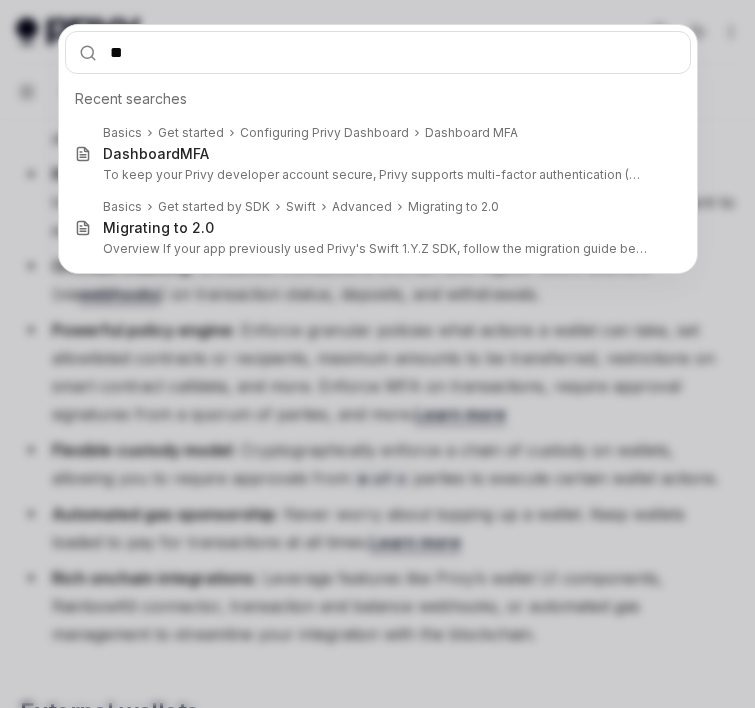 type on "***" 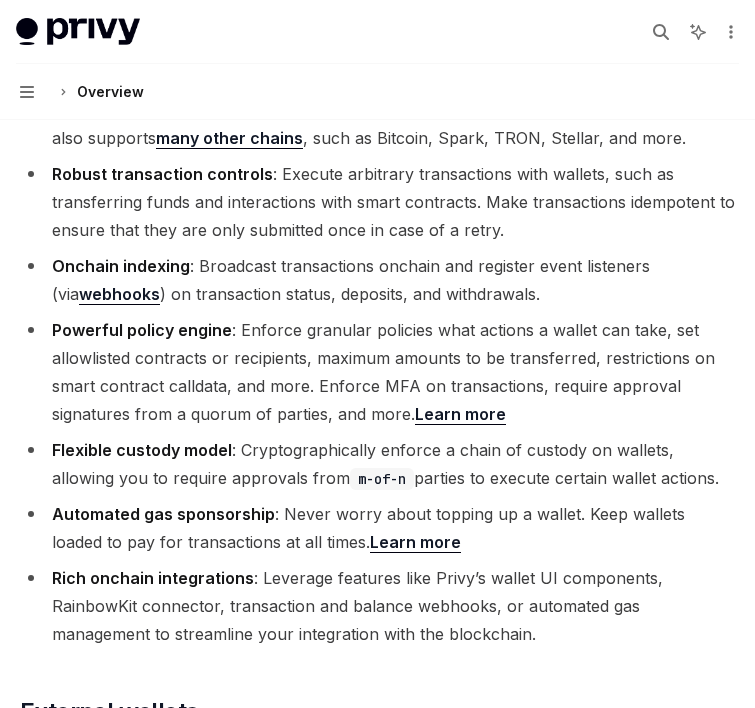 type on "*" 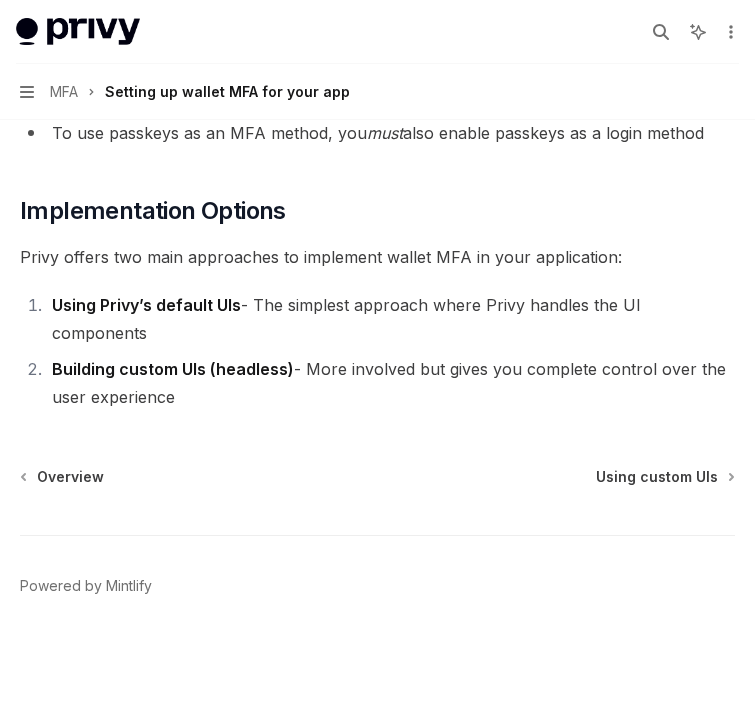 scroll, scrollTop: 1111, scrollLeft: 0, axis: vertical 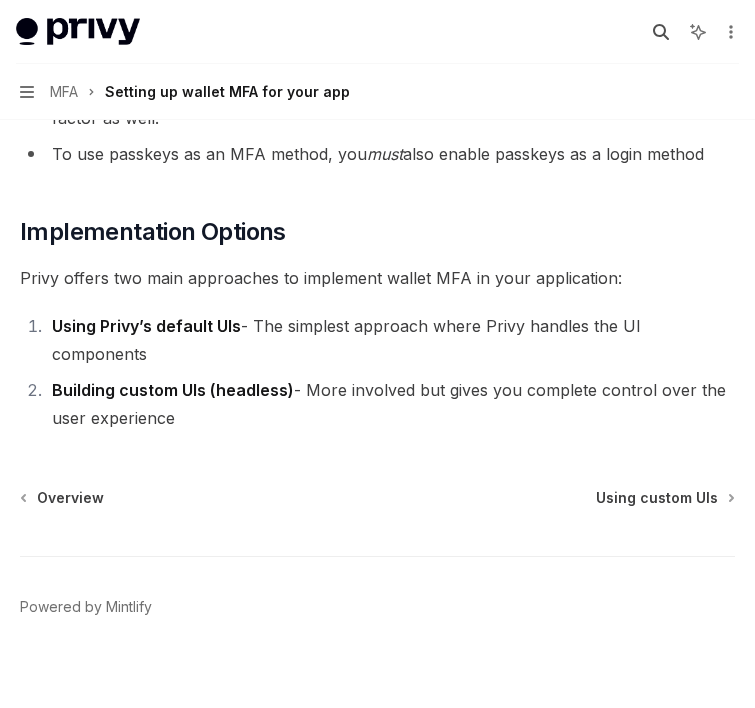 click 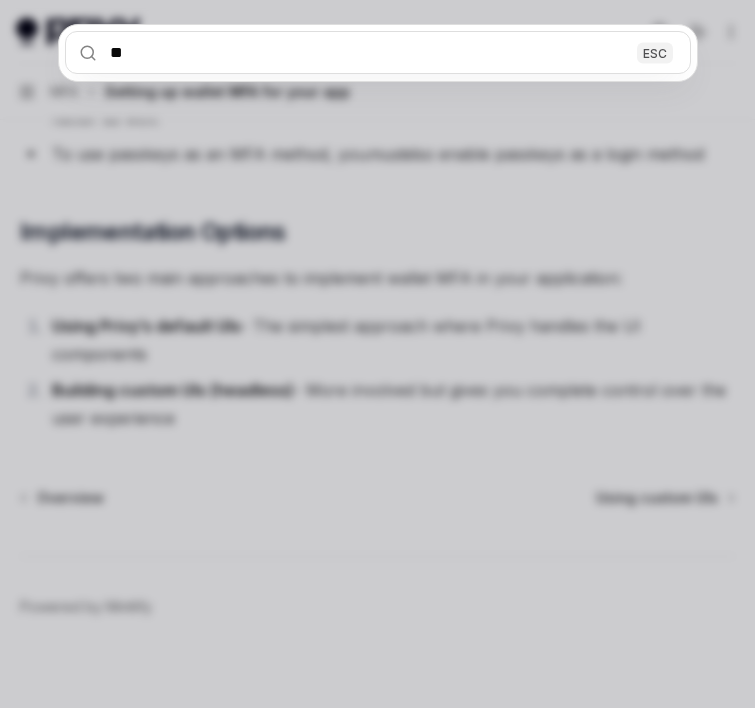type on "***" 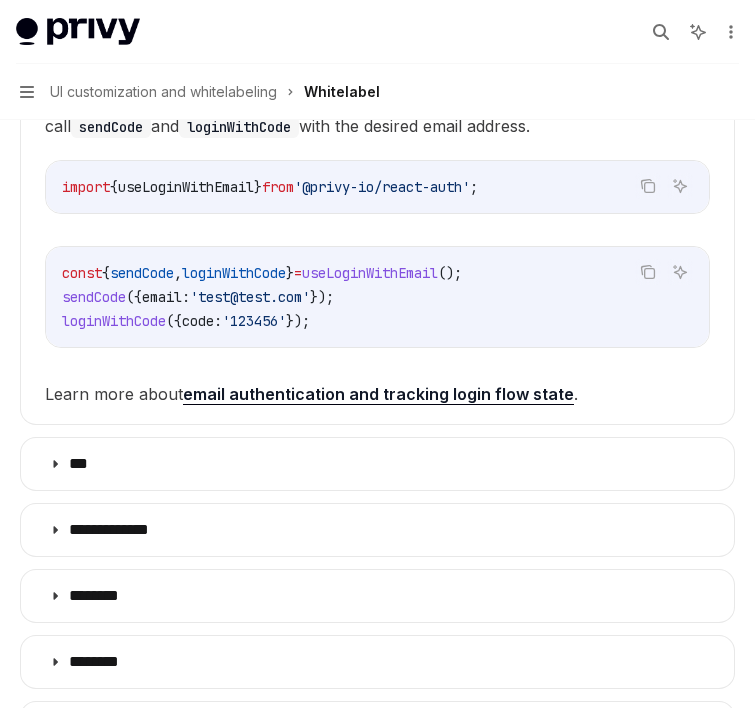scroll, scrollTop: 1709, scrollLeft: 0, axis: vertical 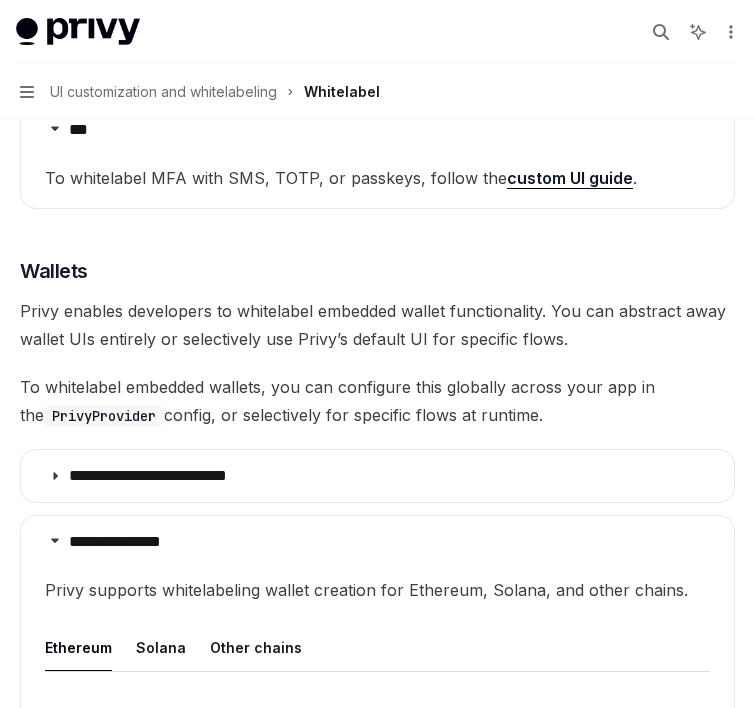 click on "custom UI guide" at bounding box center (570, 178) 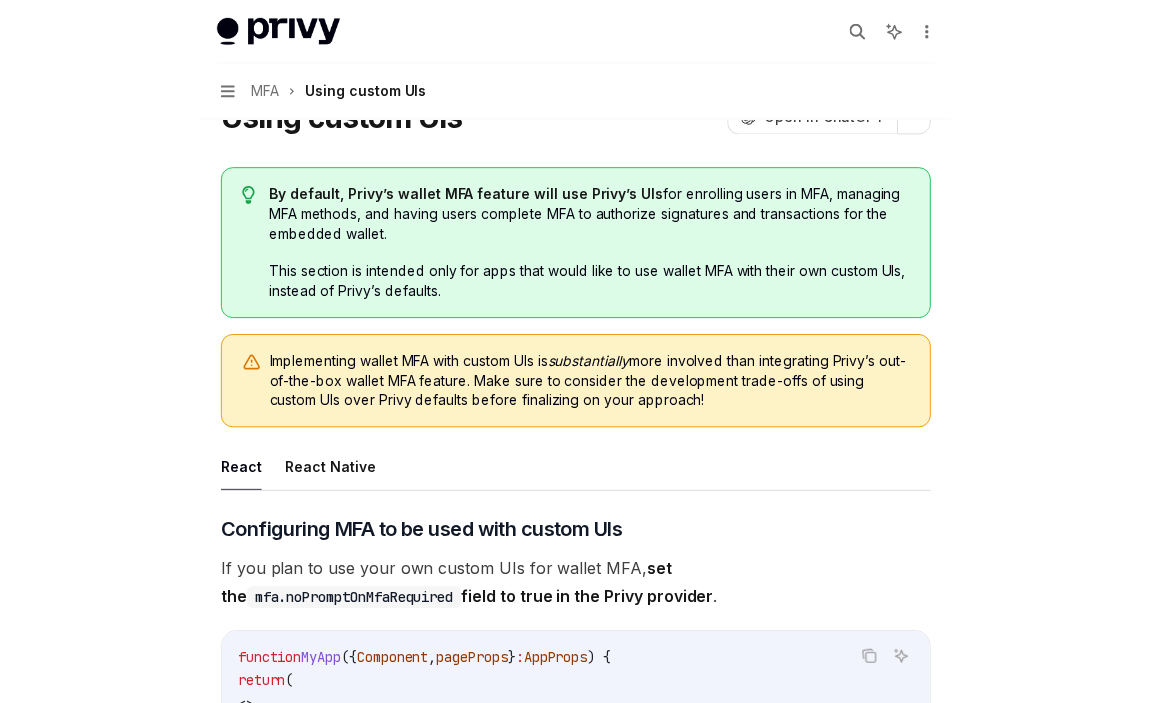 scroll, scrollTop: 95, scrollLeft: 0, axis: vertical 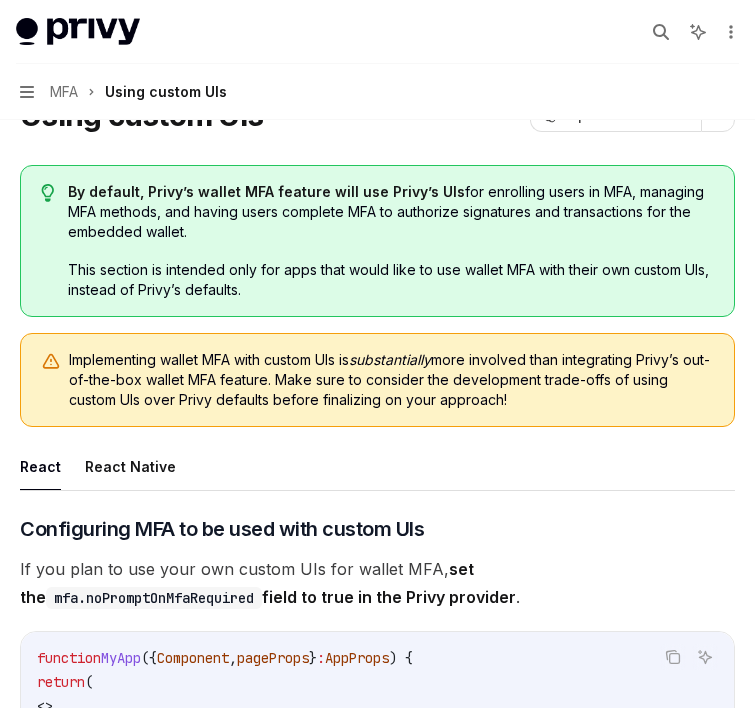 type on "*" 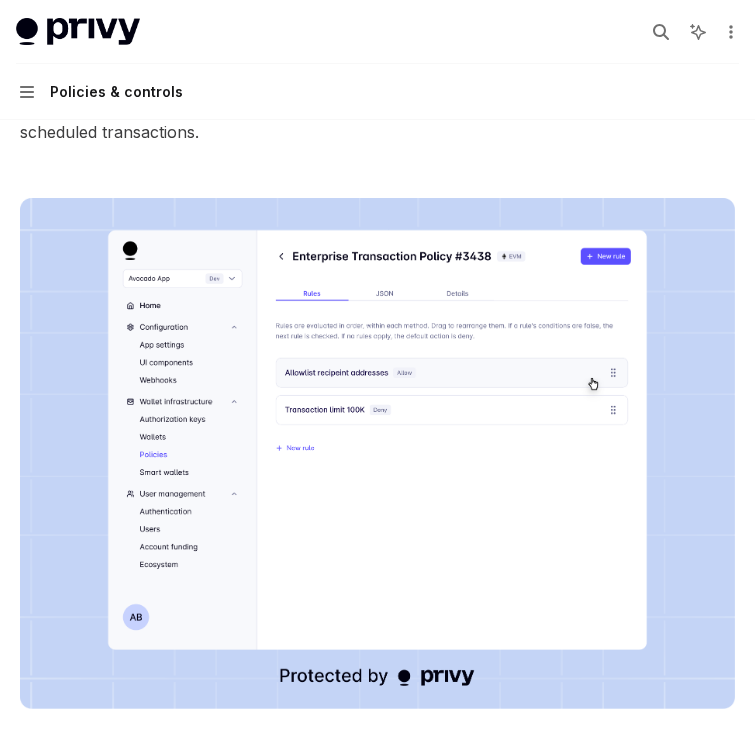 scroll, scrollTop: 1123, scrollLeft: 0, axis: vertical 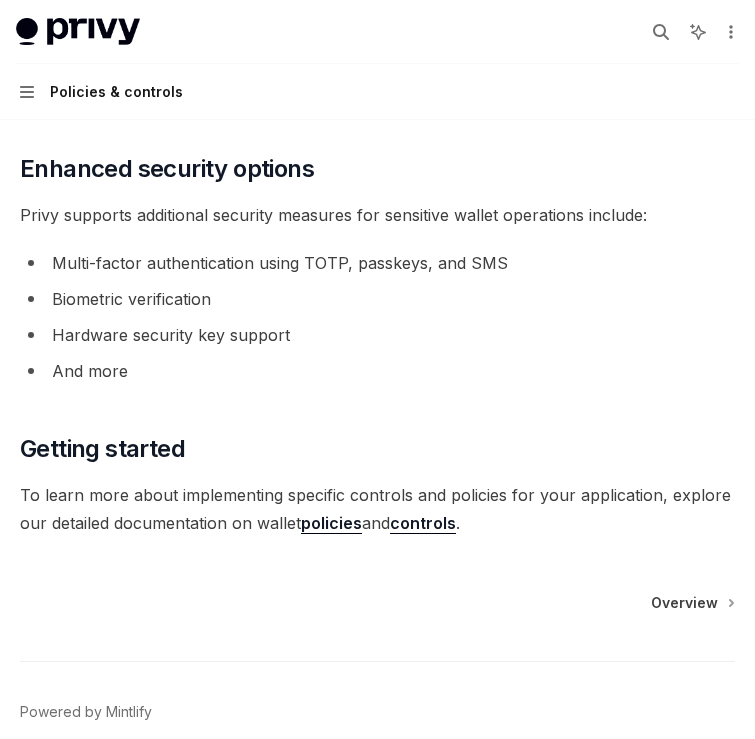 click on "Multi-factor authentication using TOTP, passkeys, and SMS" at bounding box center (377, 263) 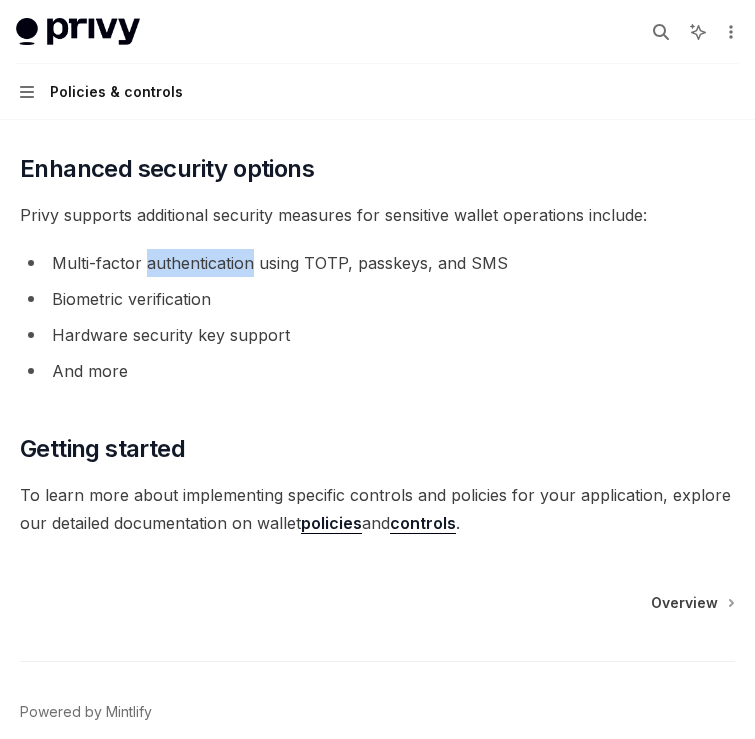 click on "Multi-factor authentication using TOTP, passkeys, and SMS" at bounding box center [377, 263] 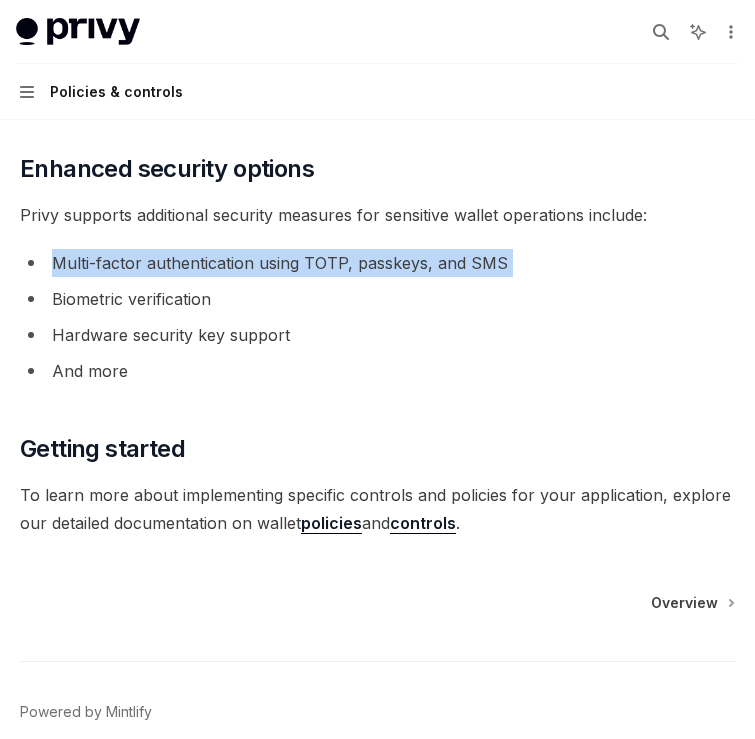 click on "Multi-factor authentication using TOTP, passkeys, and SMS" at bounding box center (377, 263) 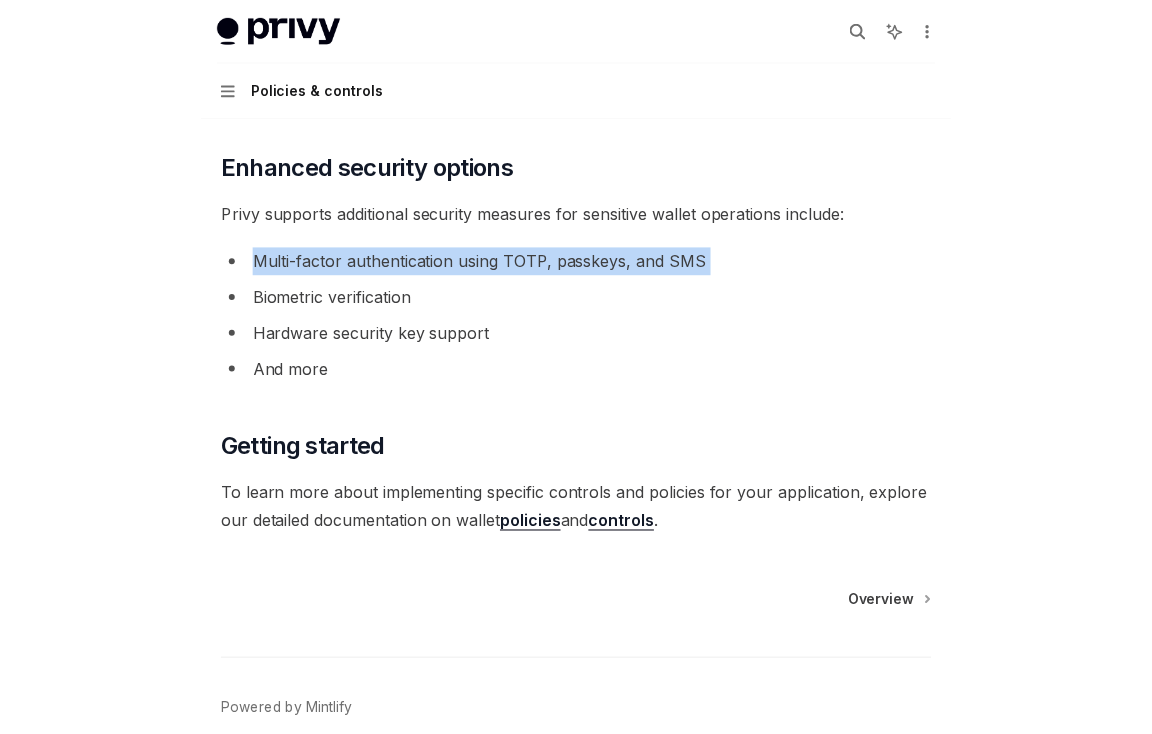 scroll, scrollTop: 1855, scrollLeft: 0, axis: vertical 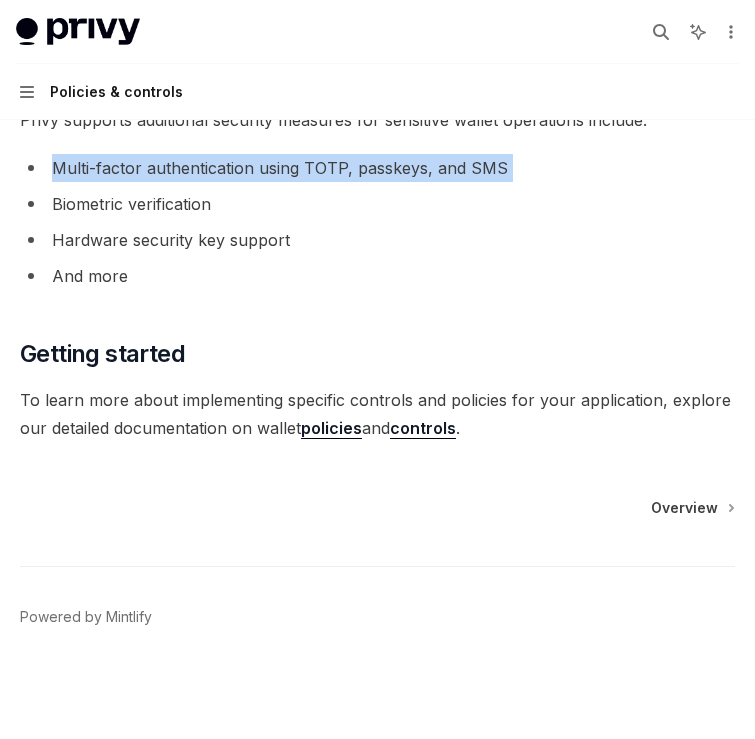 type on "*" 